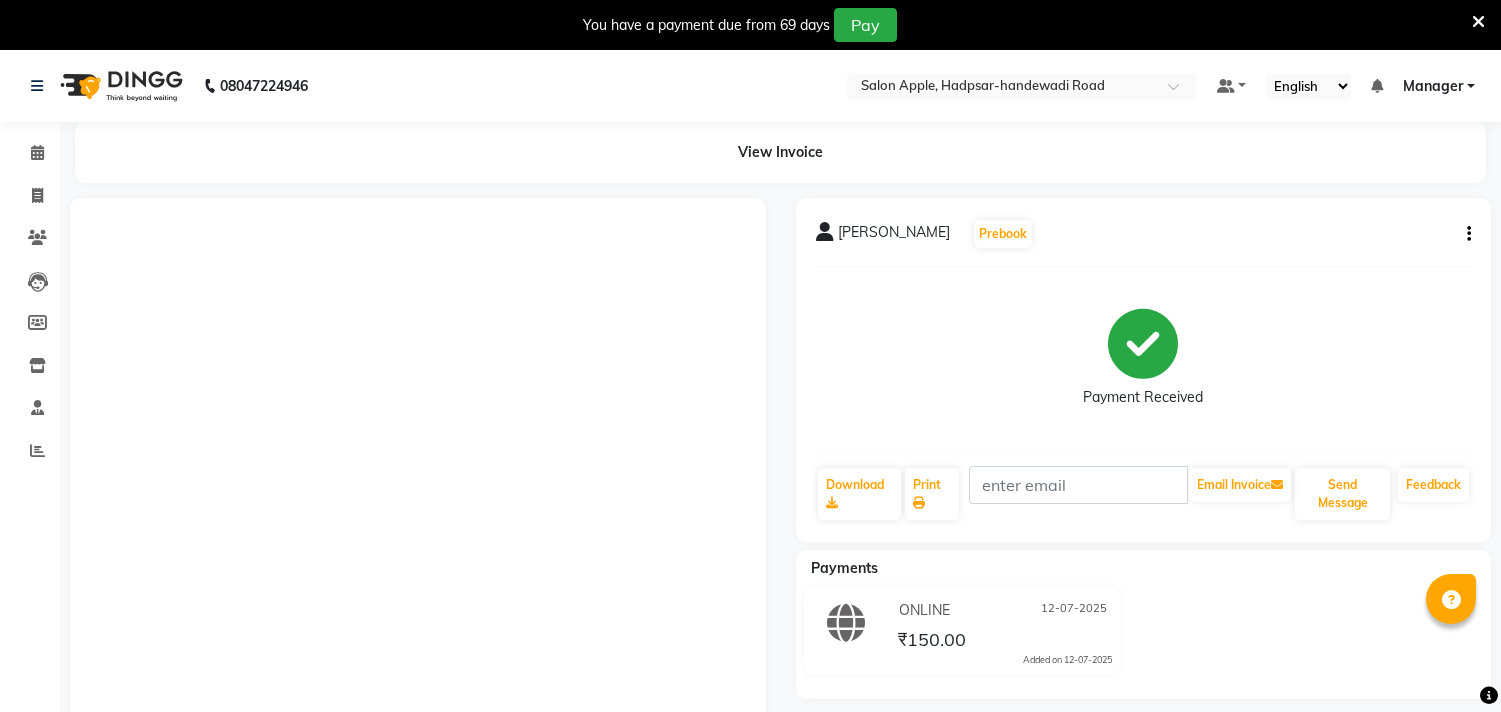 scroll, scrollTop: 0, scrollLeft: 0, axis: both 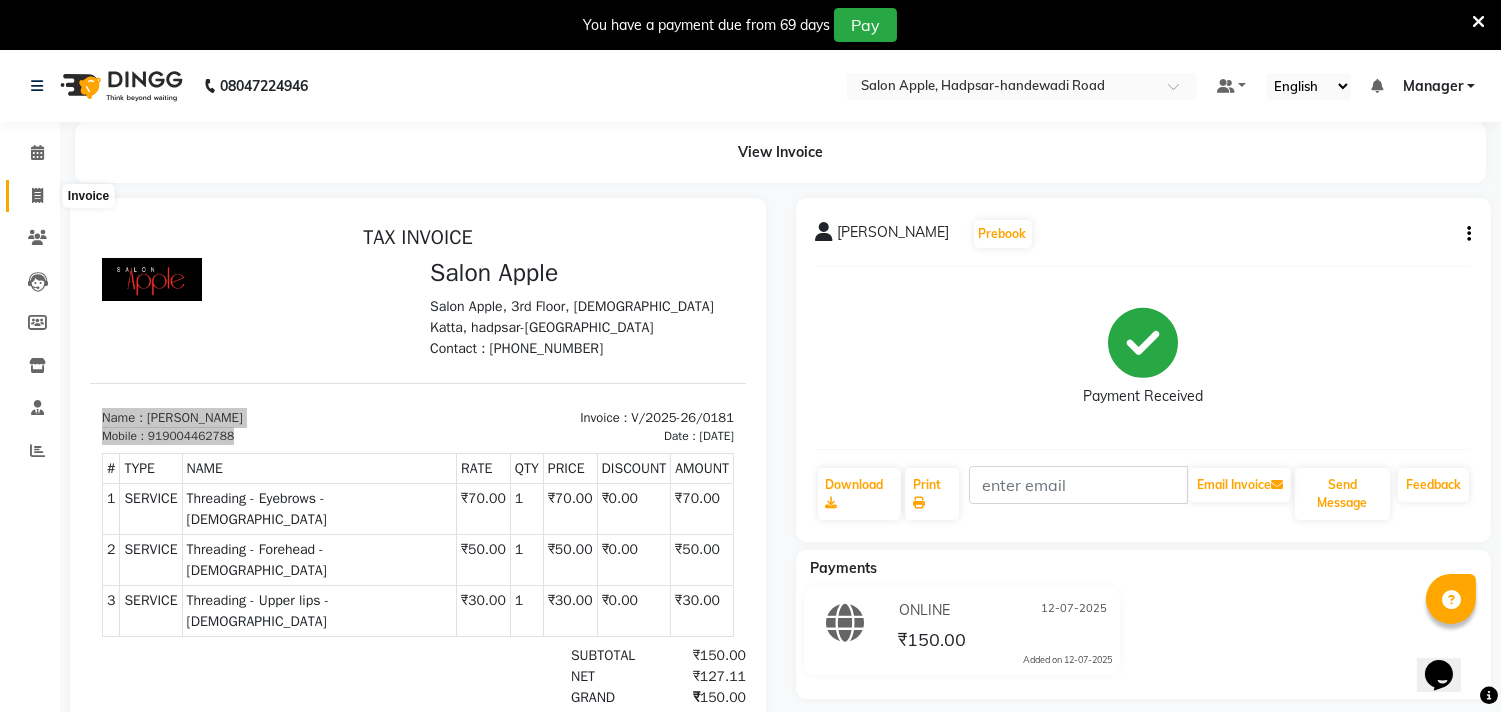 click 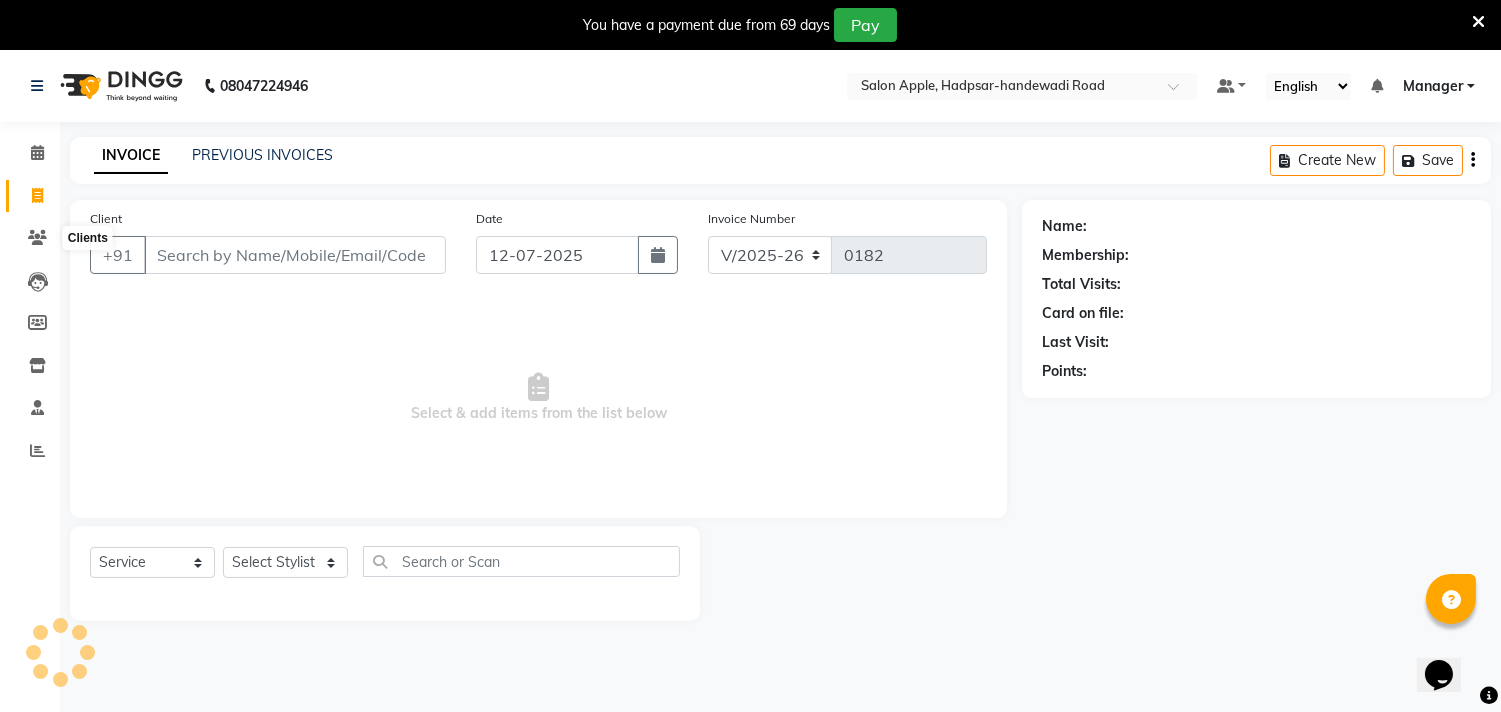 scroll, scrollTop: 50, scrollLeft: 0, axis: vertical 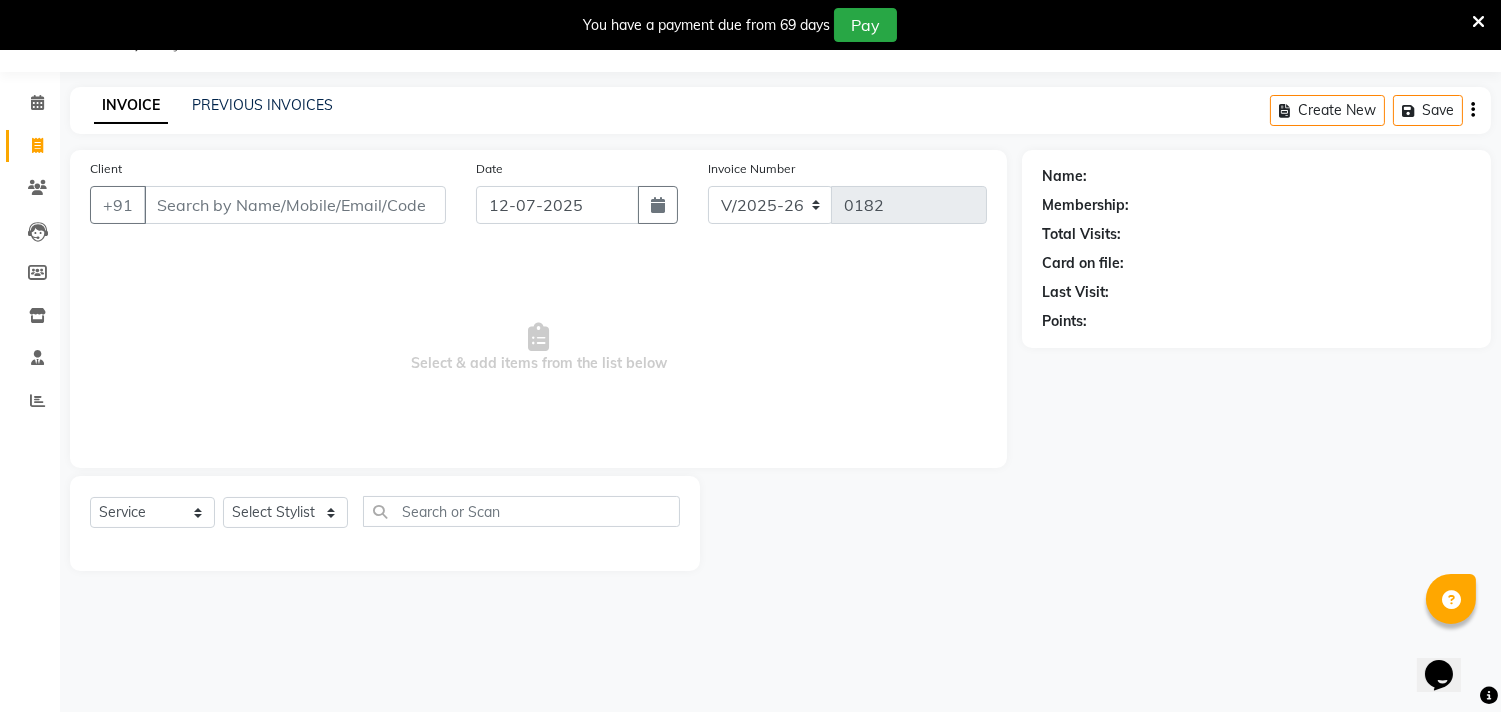 select on "membership" 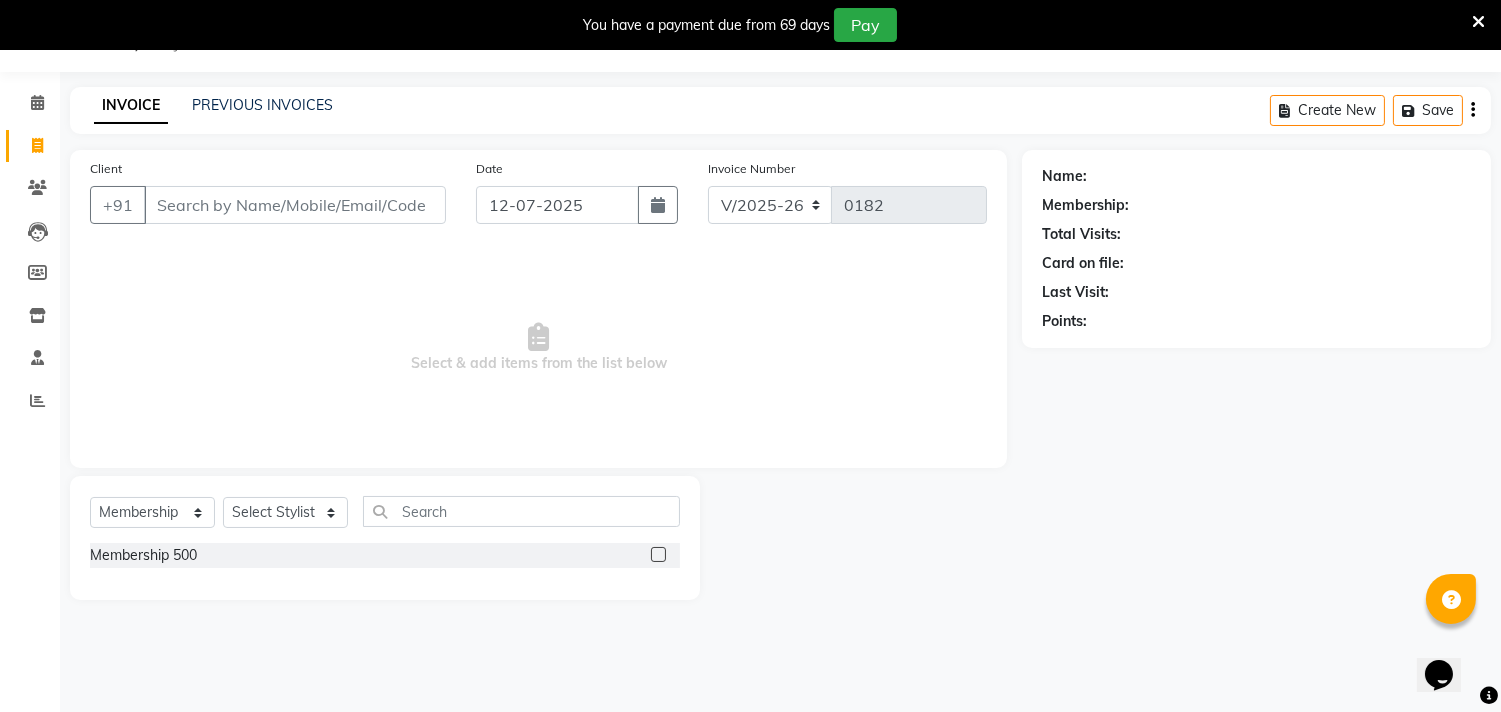 click on "Client" at bounding box center (295, 205) 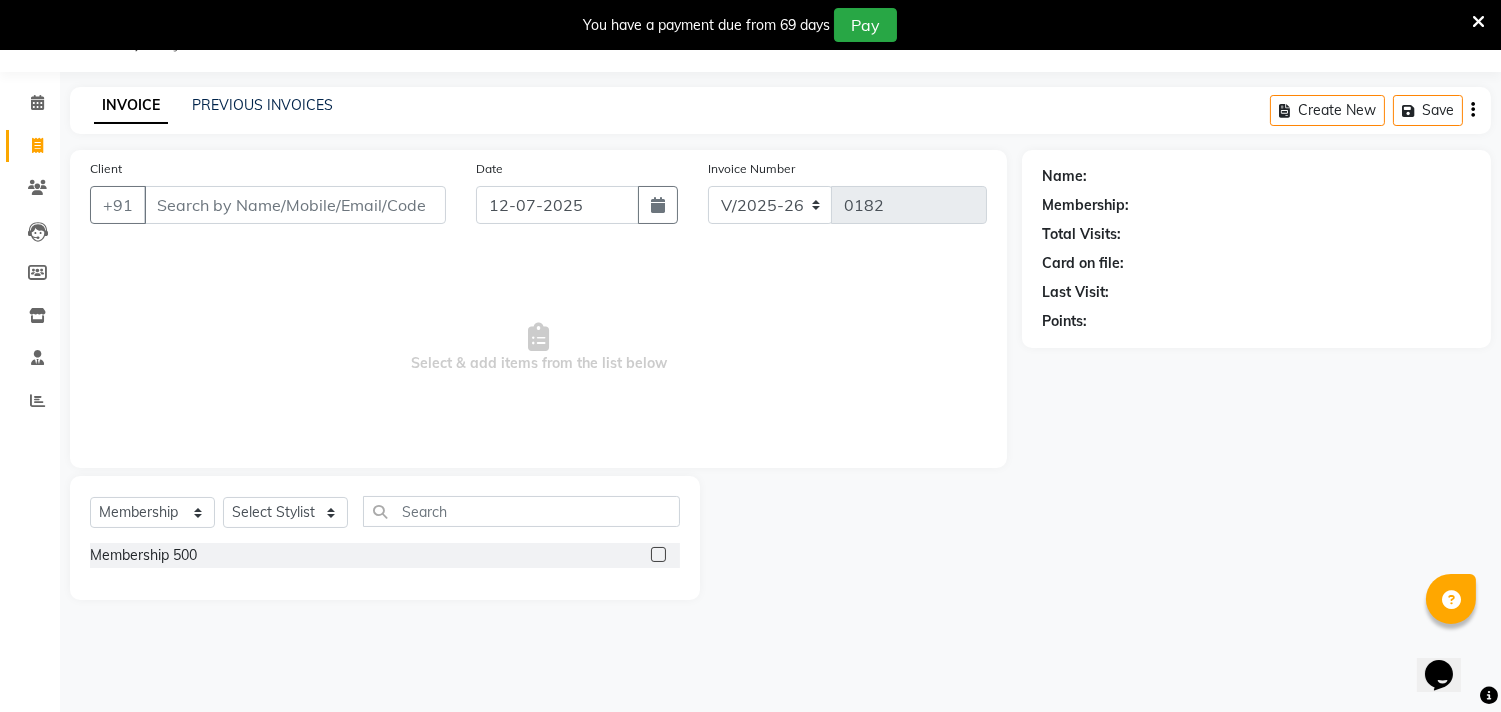 click on "Client" at bounding box center [295, 205] 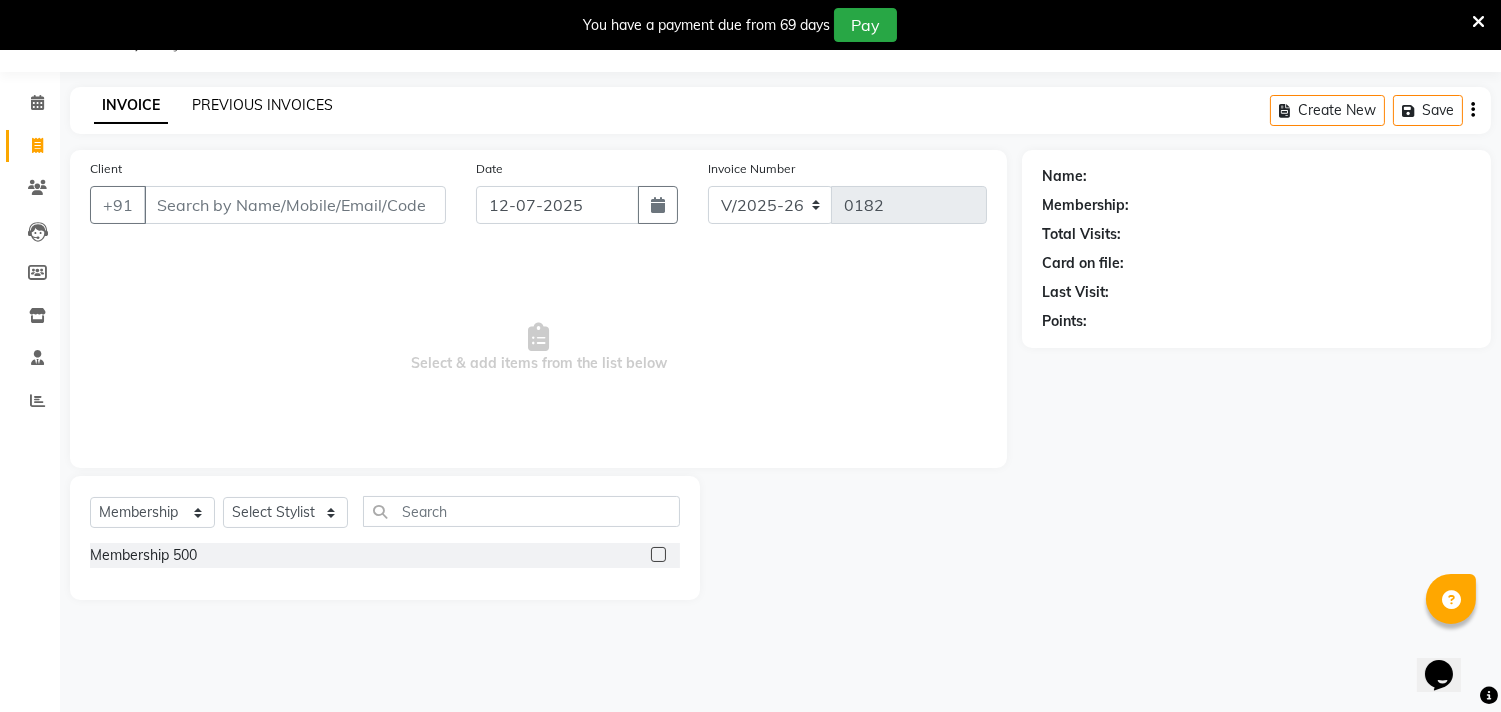 click on "PREVIOUS INVOICES" 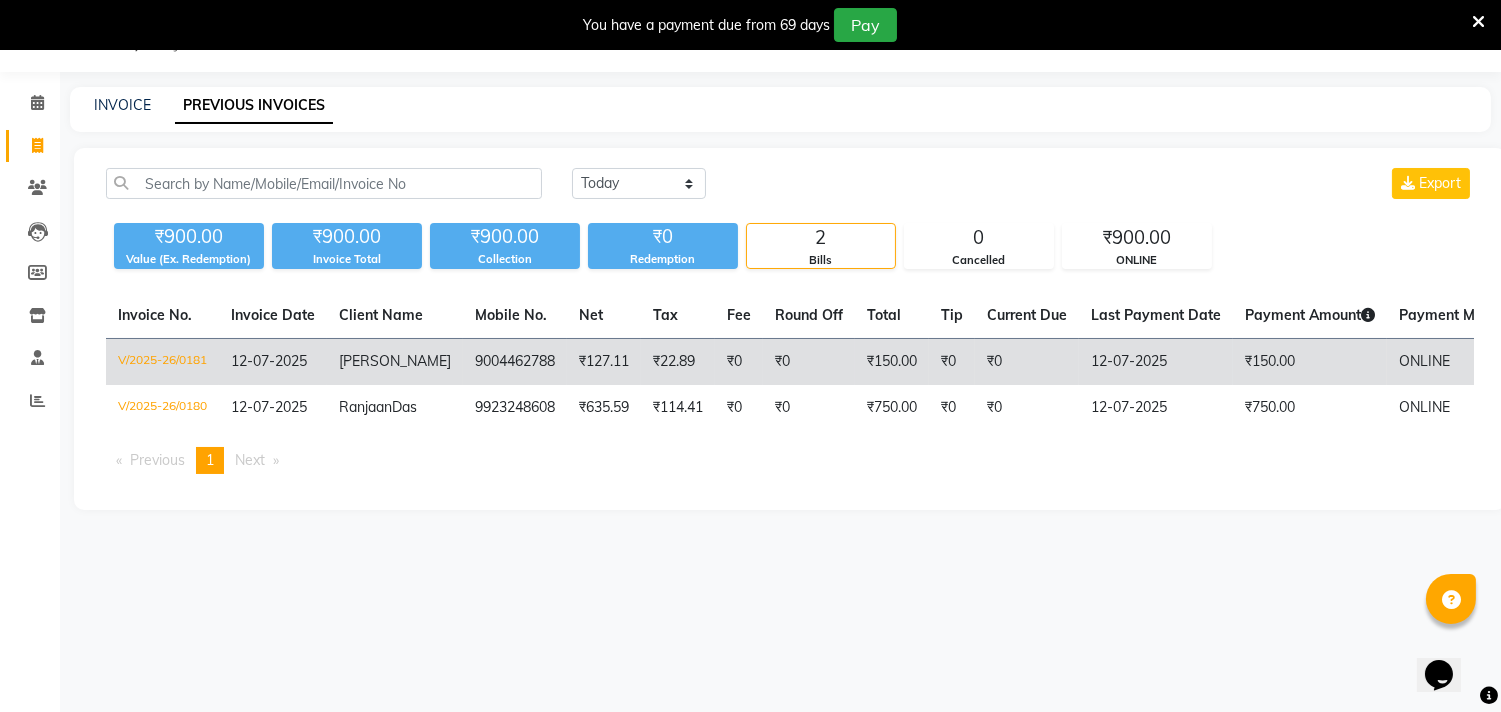 click on "₹127.11" 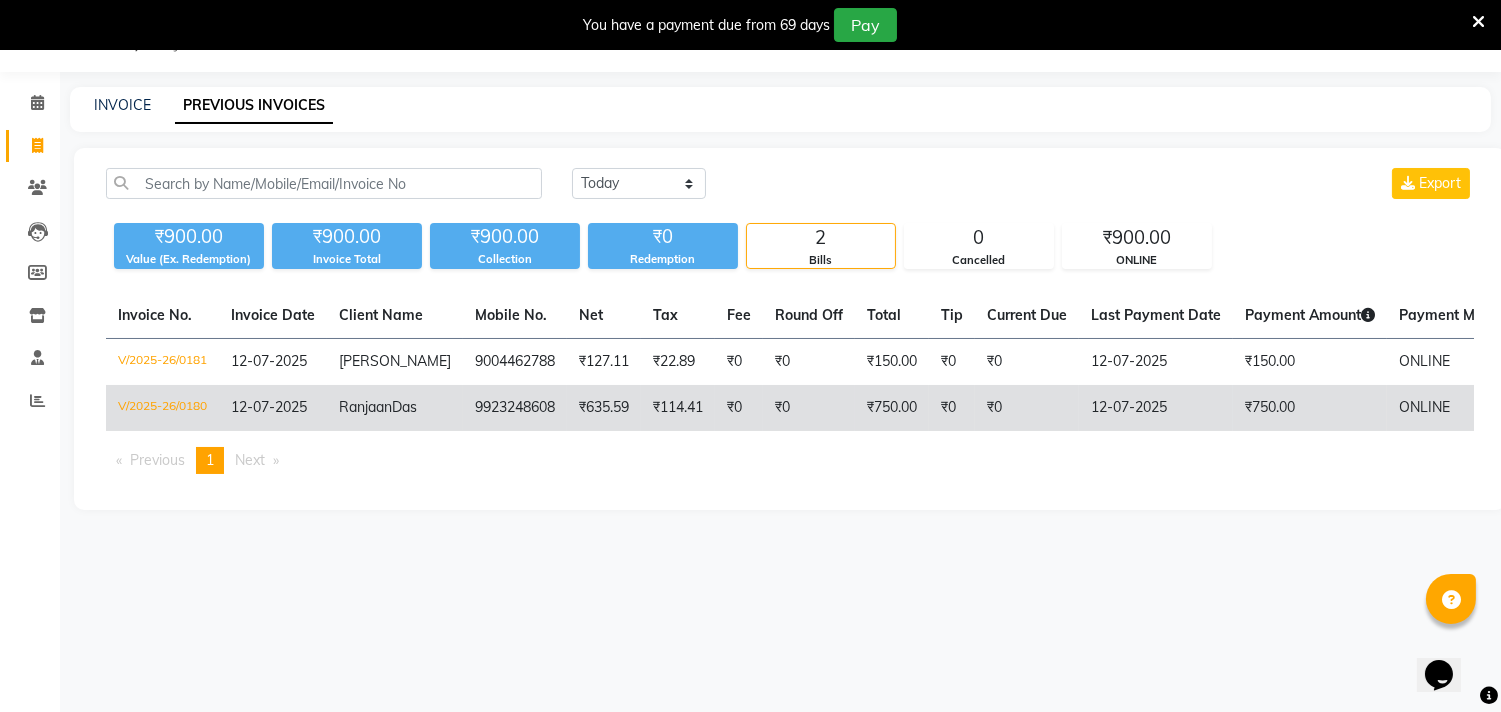 click on "9923248608" 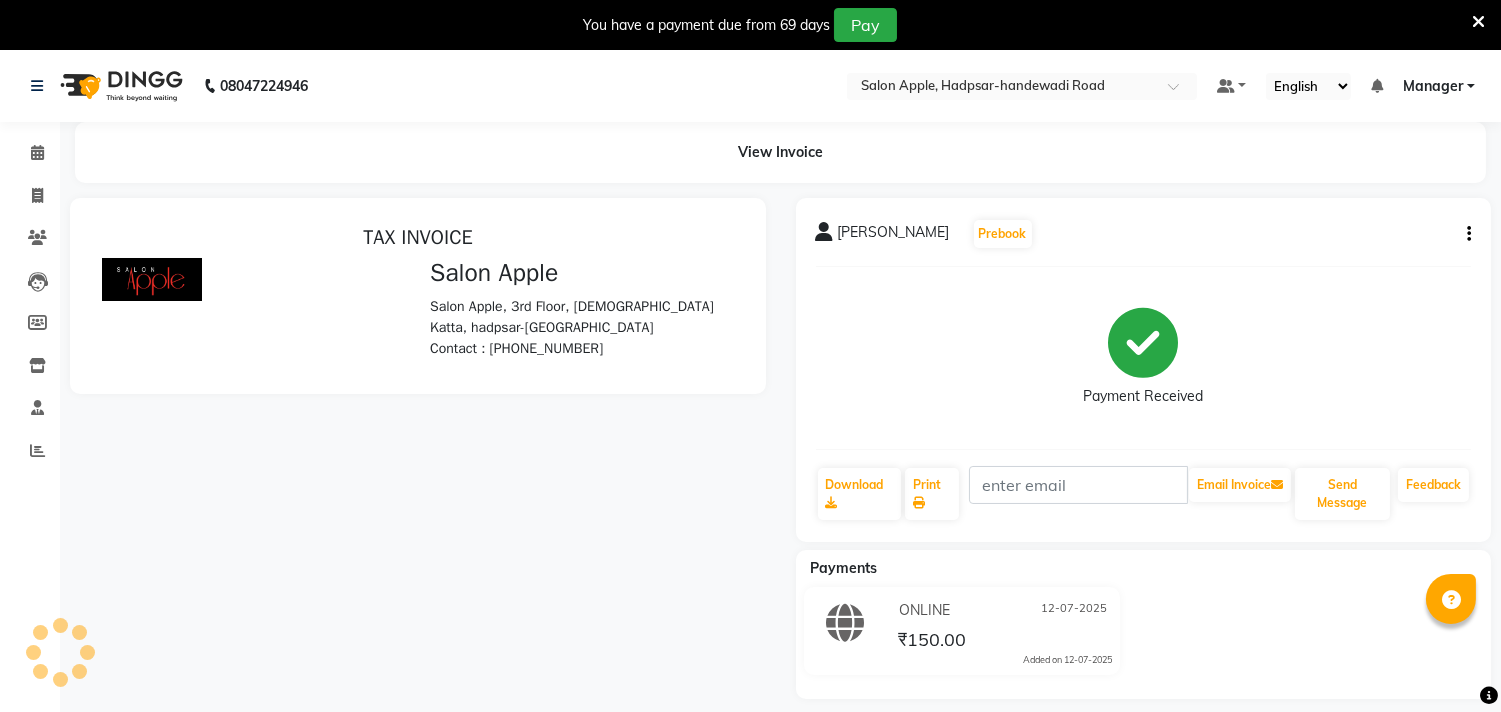 scroll, scrollTop: 0, scrollLeft: 0, axis: both 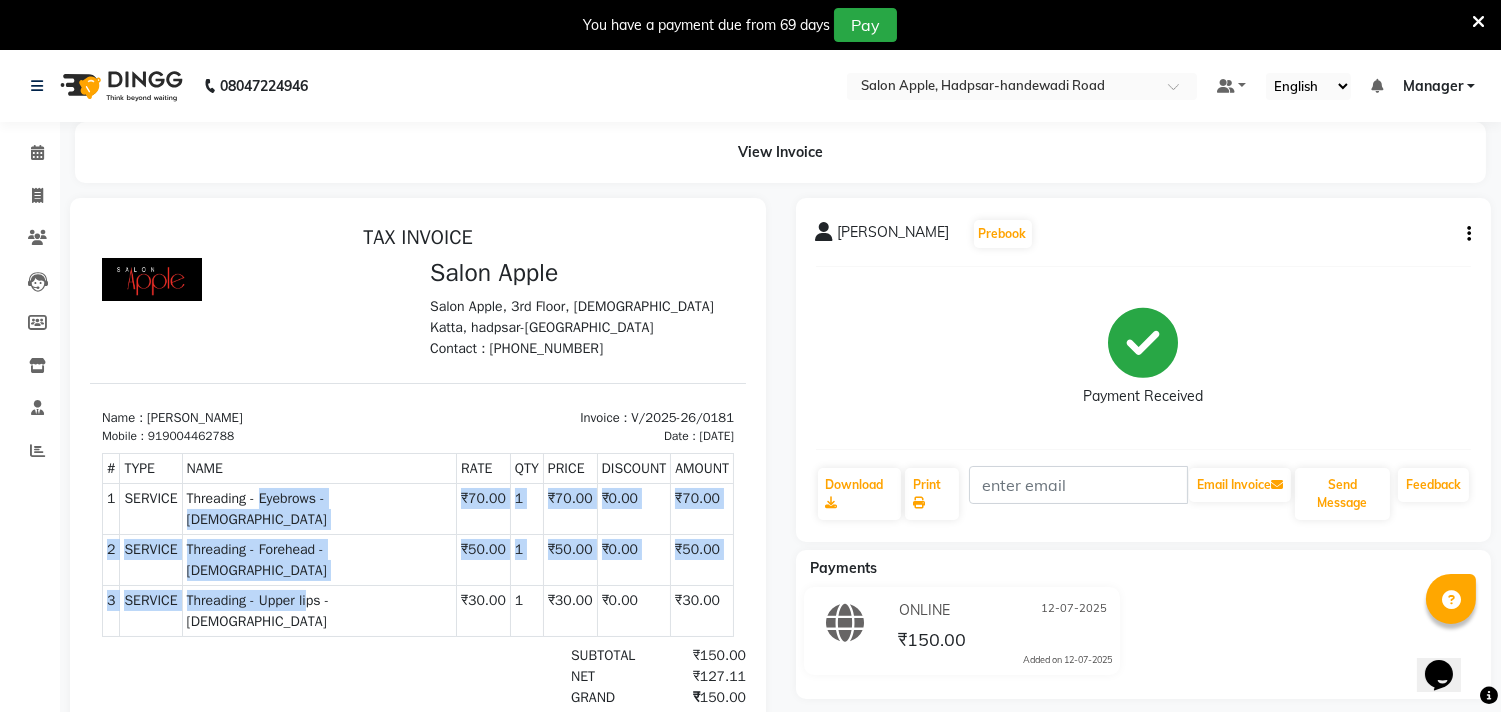 drag, startPoint x: 264, startPoint y: 496, endPoint x: 315, endPoint y: 556, distance: 78.74643 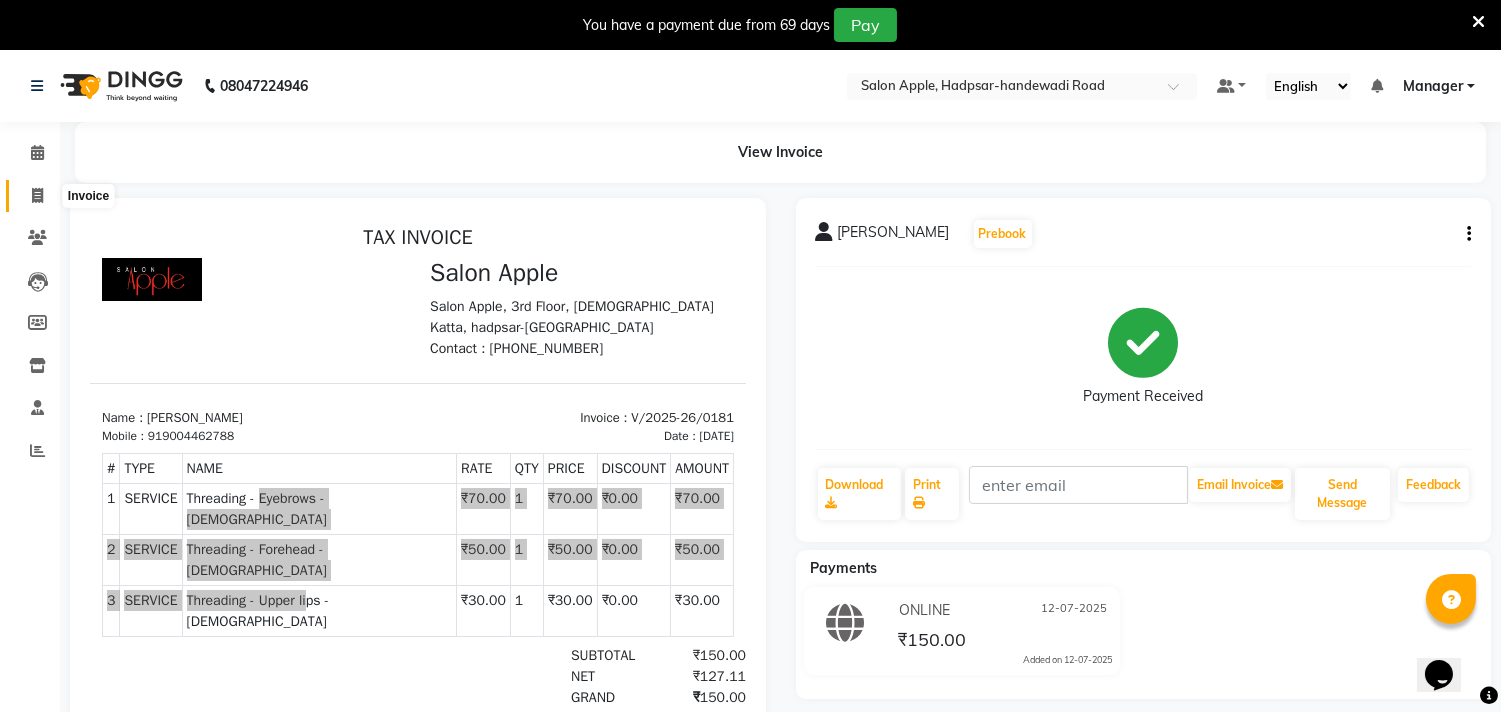 click 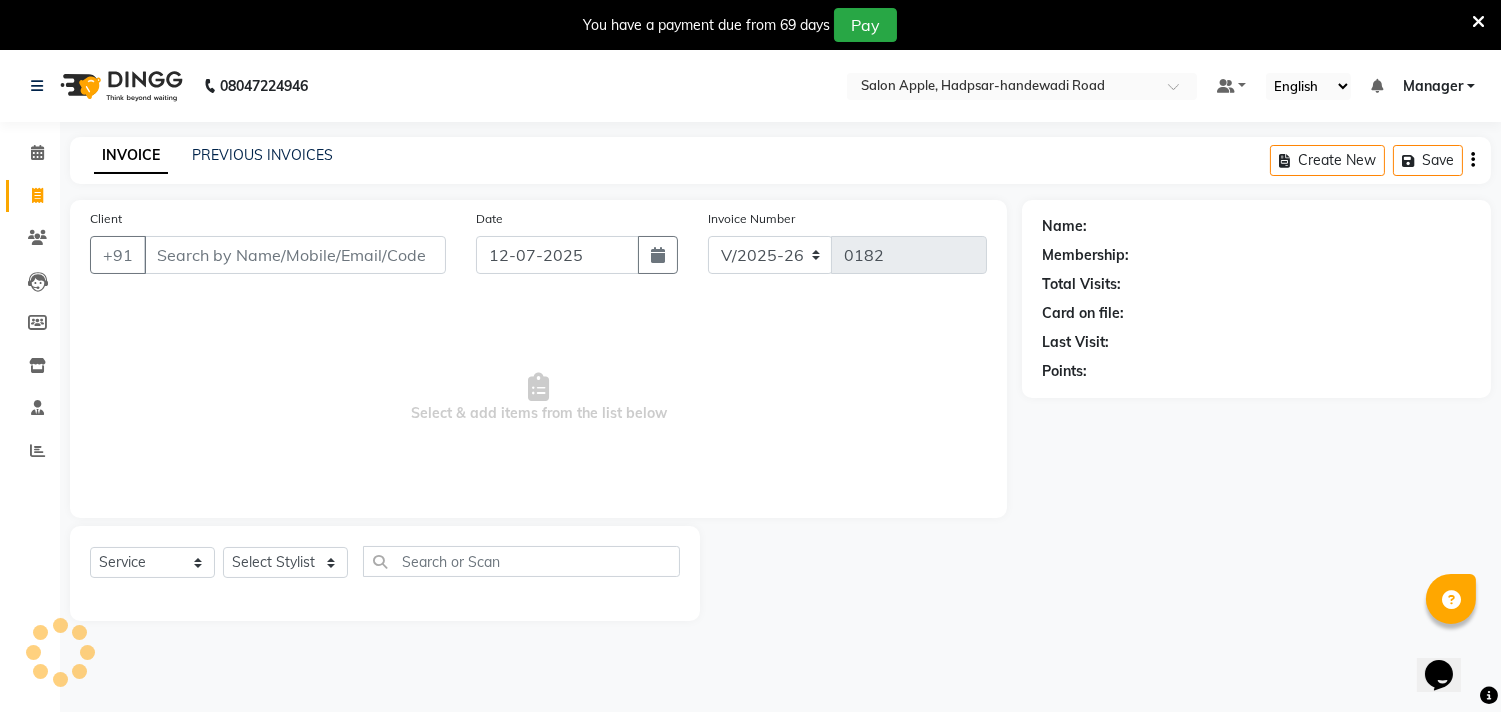 scroll, scrollTop: 50, scrollLeft: 0, axis: vertical 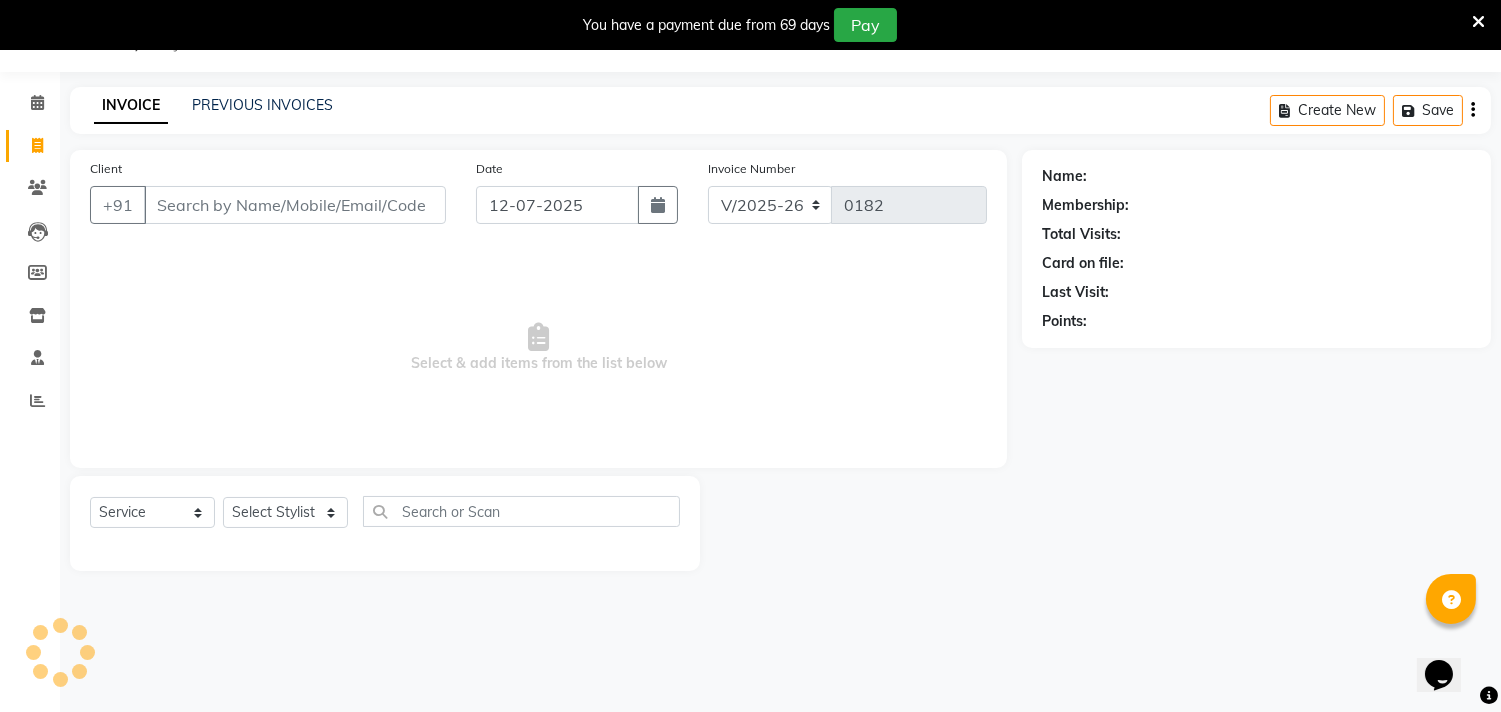 click on "Client" at bounding box center [295, 205] 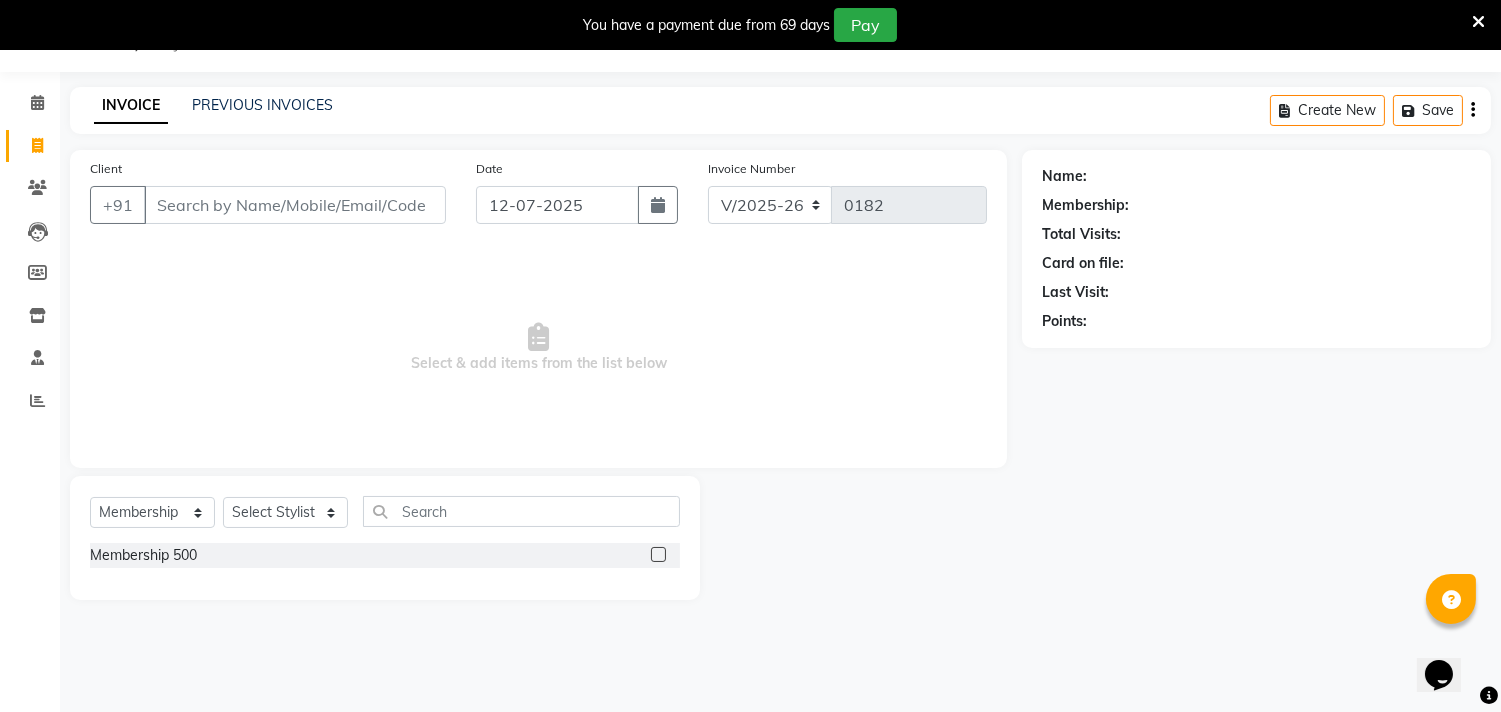 click on "Client" at bounding box center [295, 205] 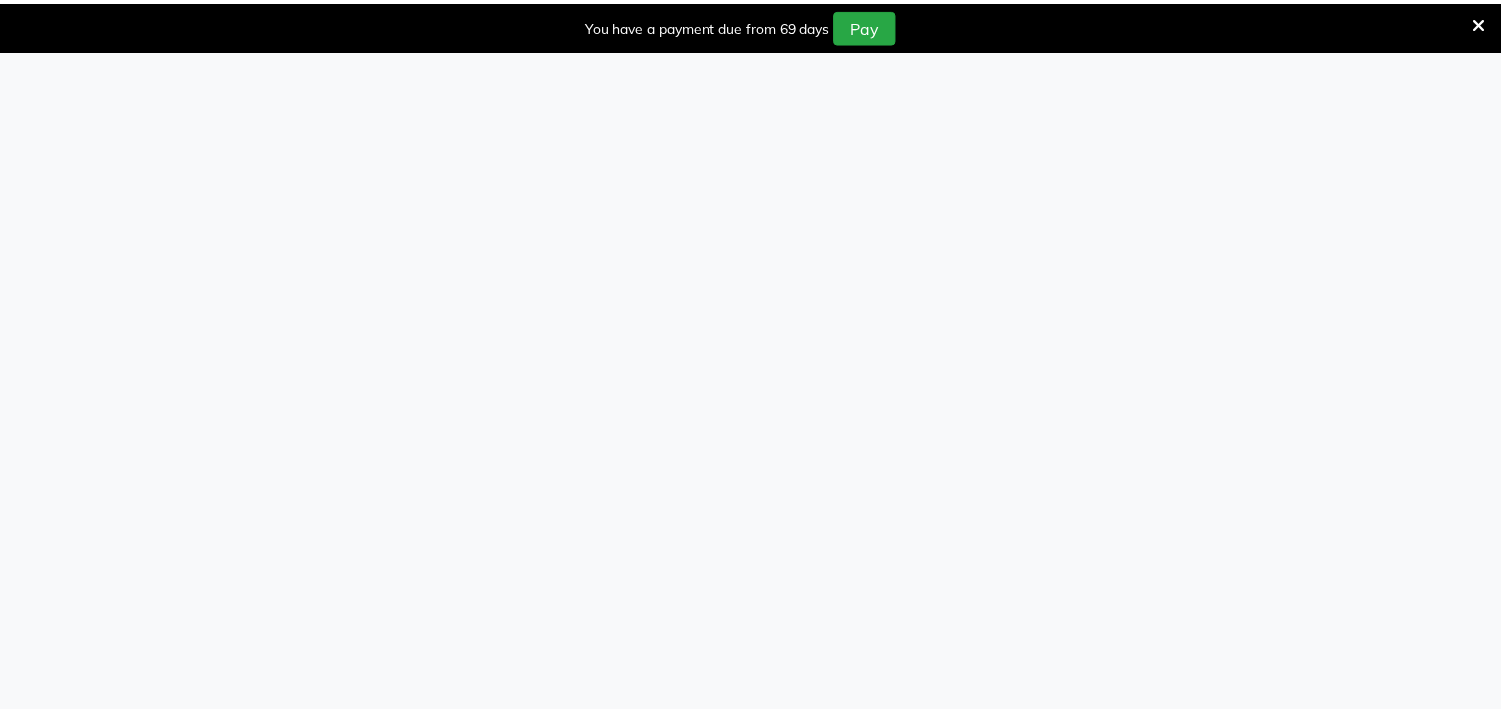 scroll, scrollTop: 0, scrollLeft: 0, axis: both 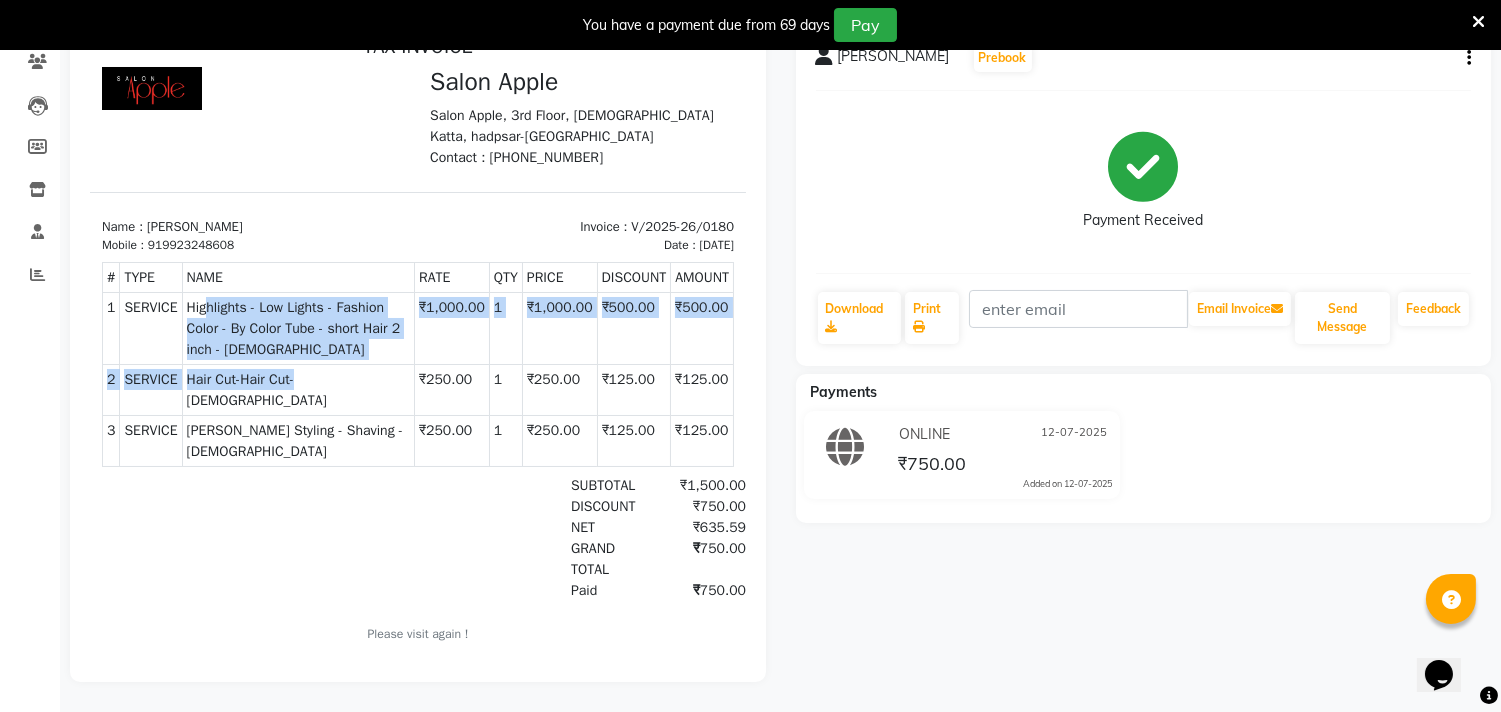 drag, startPoint x: 204, startPoint y: 308, endPoint x: 301, endPoint y: 386, distance: 124.47088 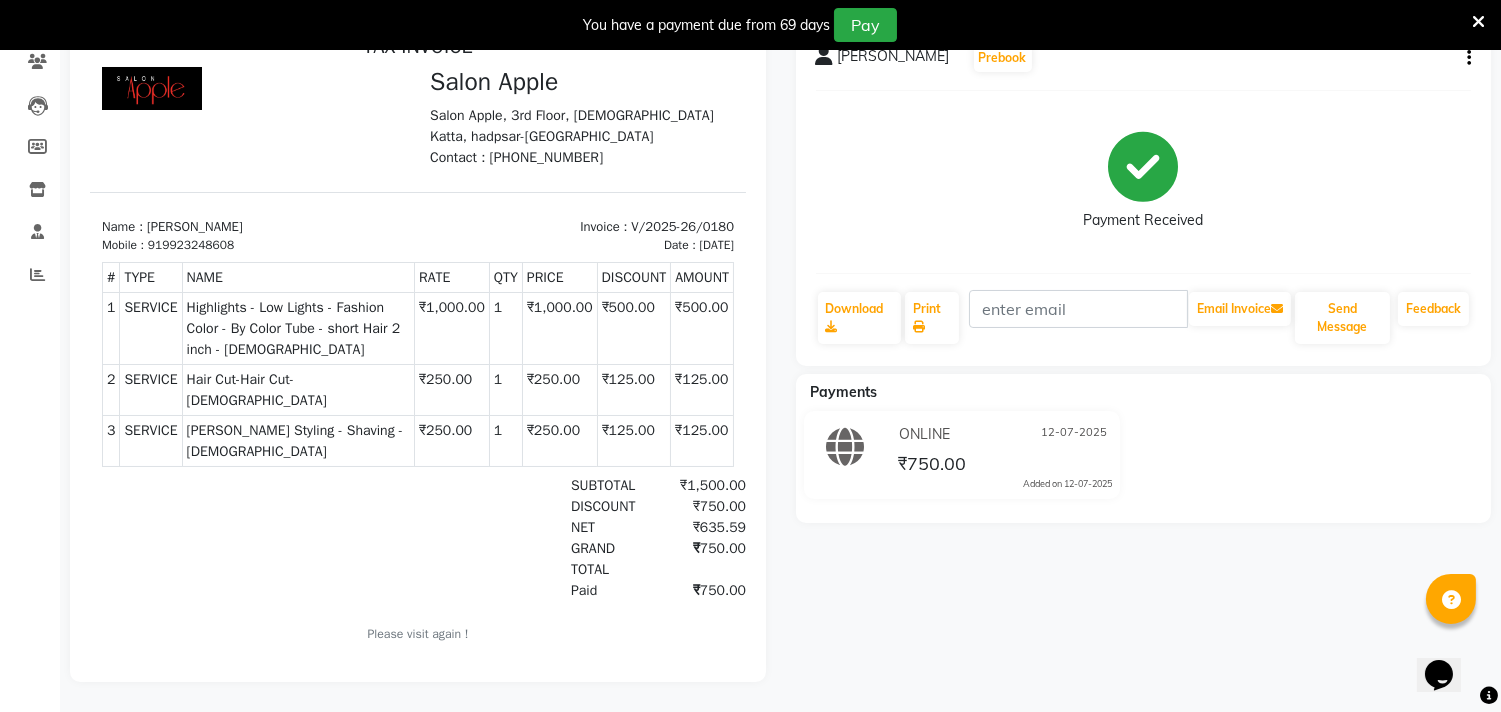 click on "Beard Styling - Shaving - Male" at bounding box center [299, 441] 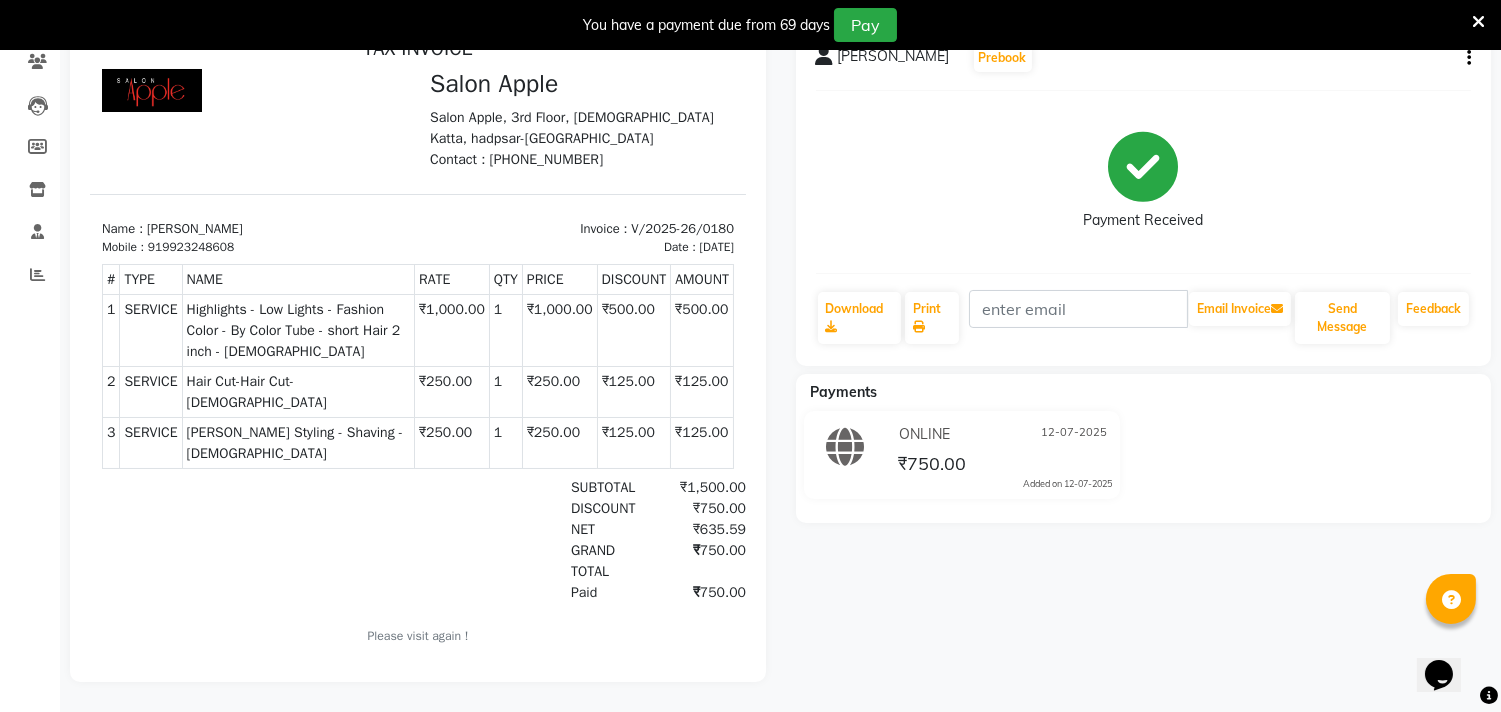 scroll, scrollTop: 0, scrollLeft: 0, axis: both 